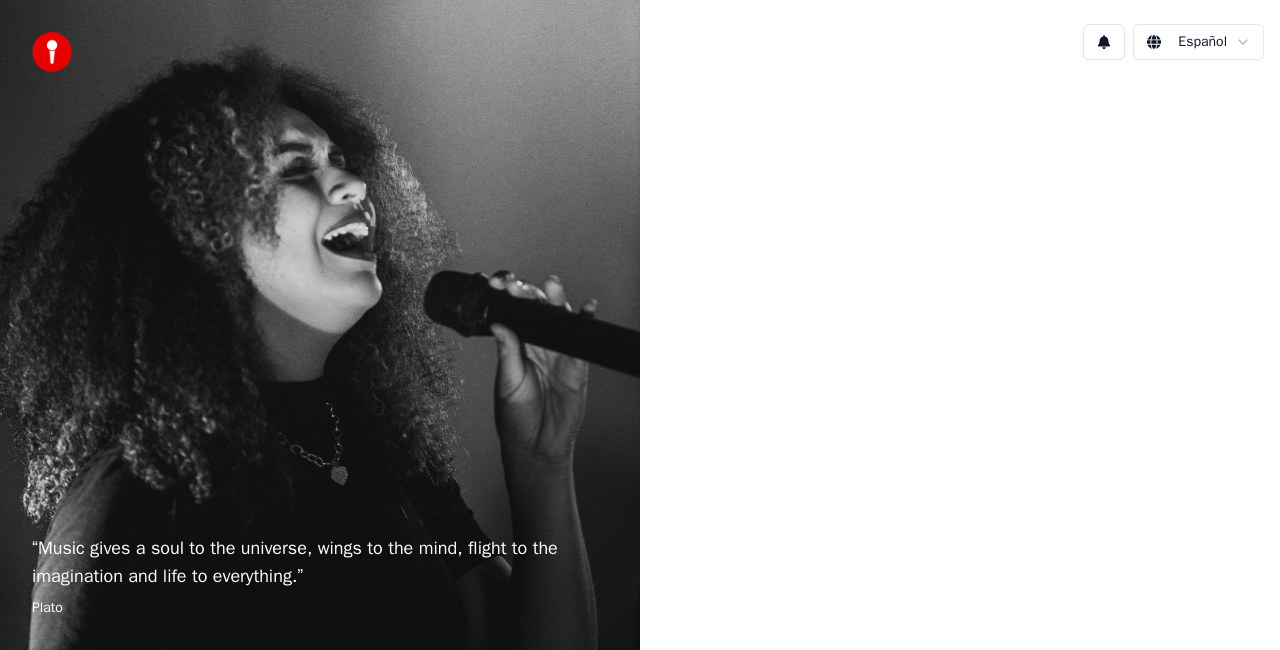 scroll, scrollTop: 0, scrollLeft: 0, axis: both 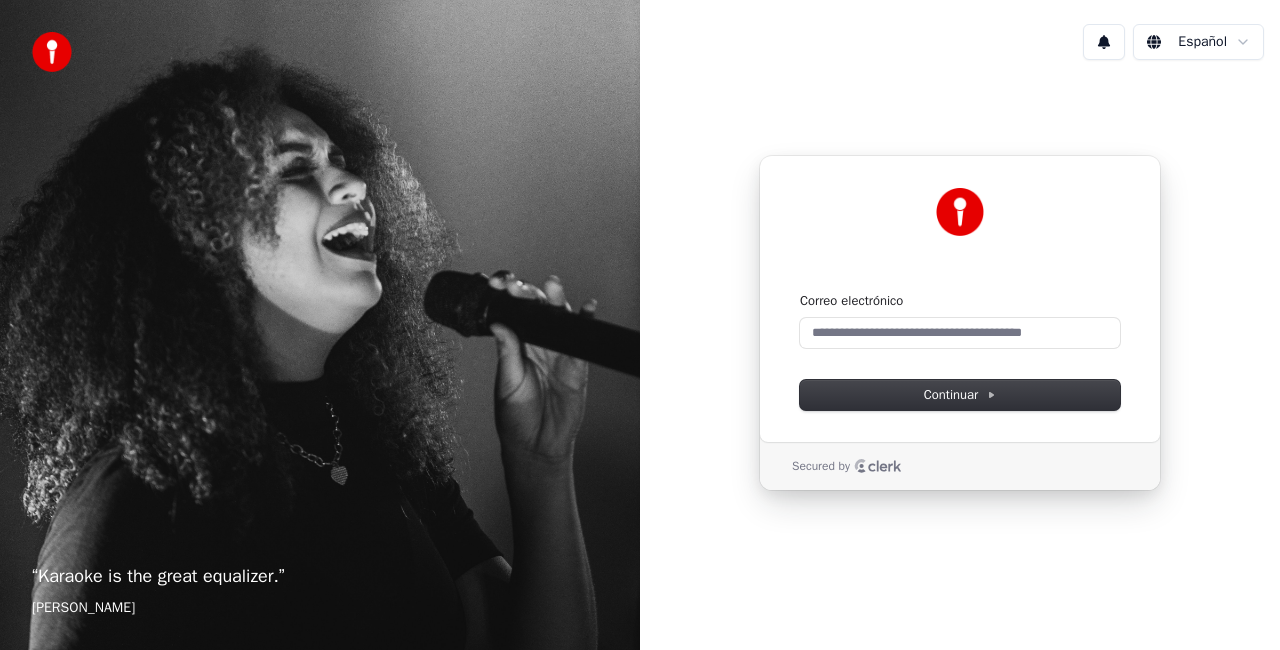 type 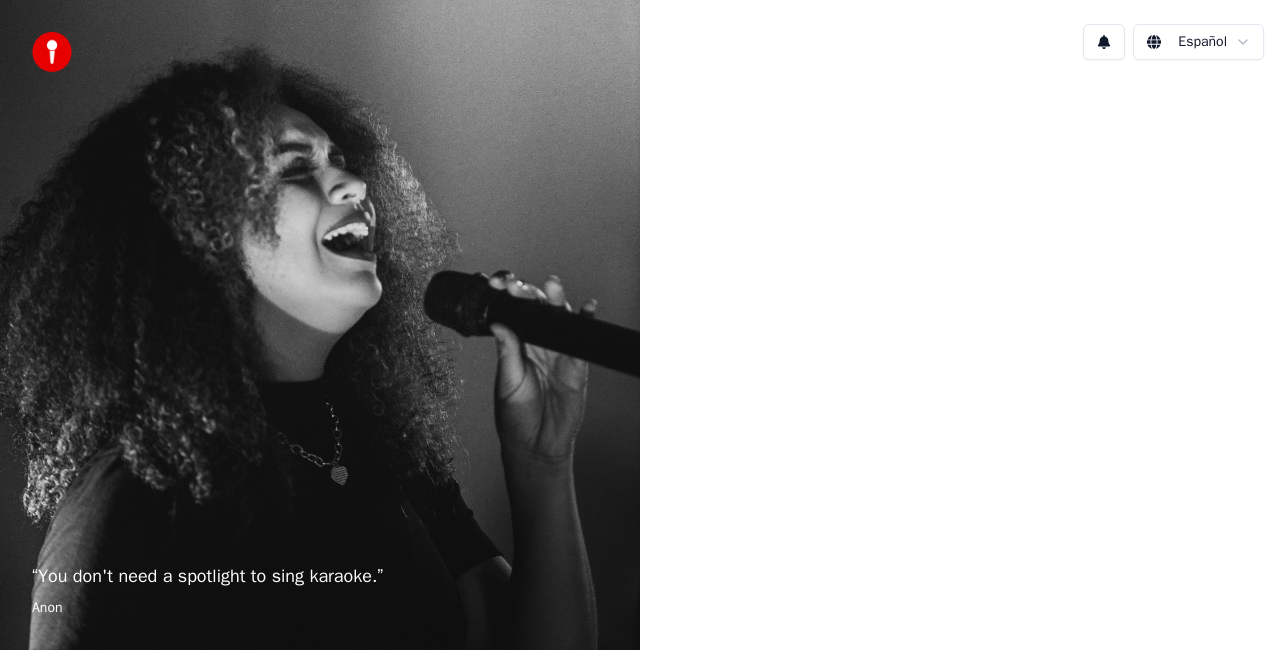 scroll, scrollTop: 0, scrollLeft: 0, axis: both 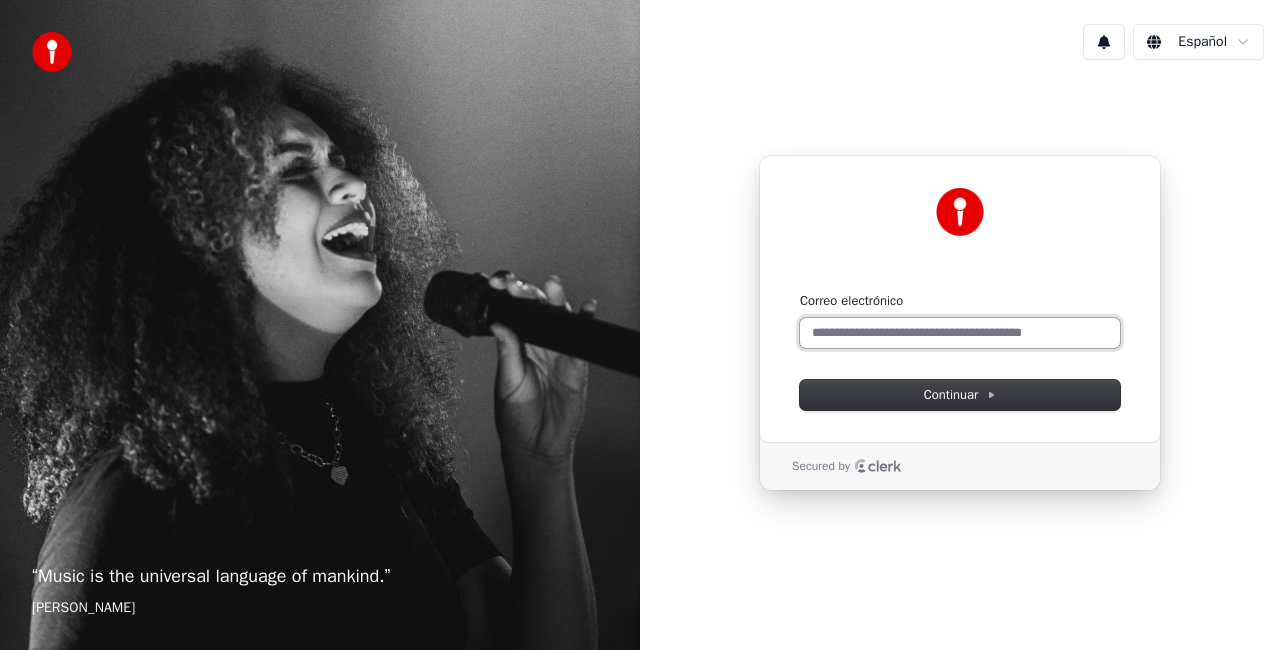 type 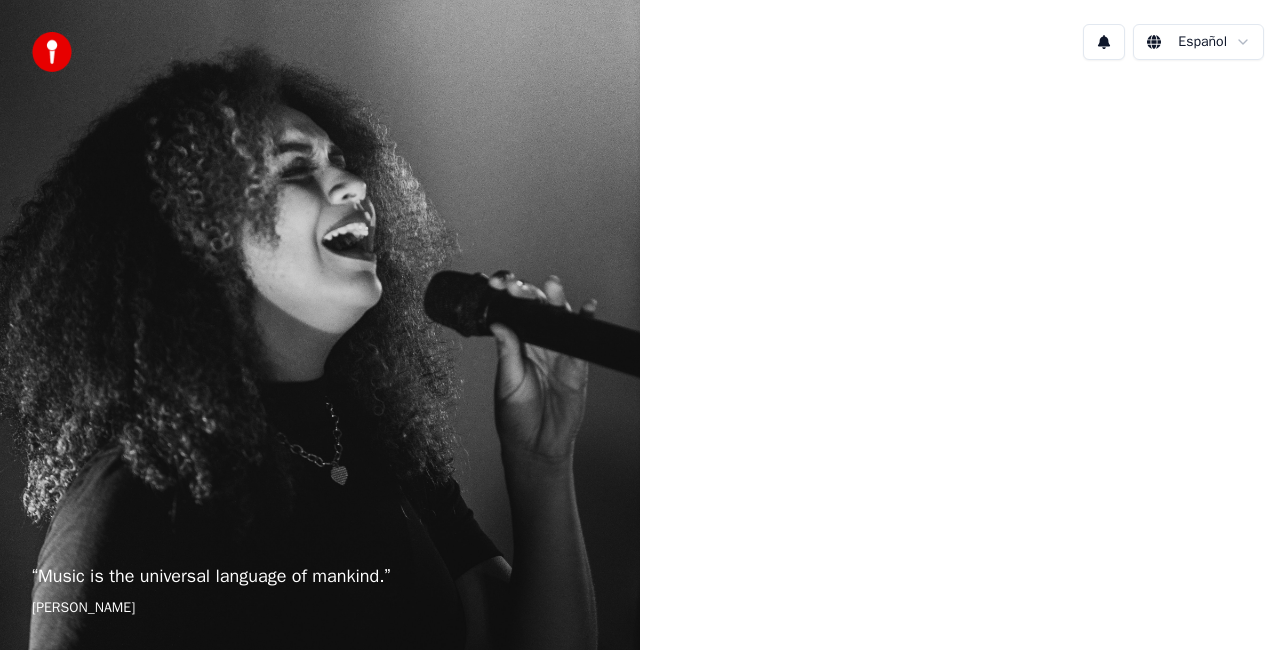scroll, scrollTop: 0, scrollLeft: 0, axis: both 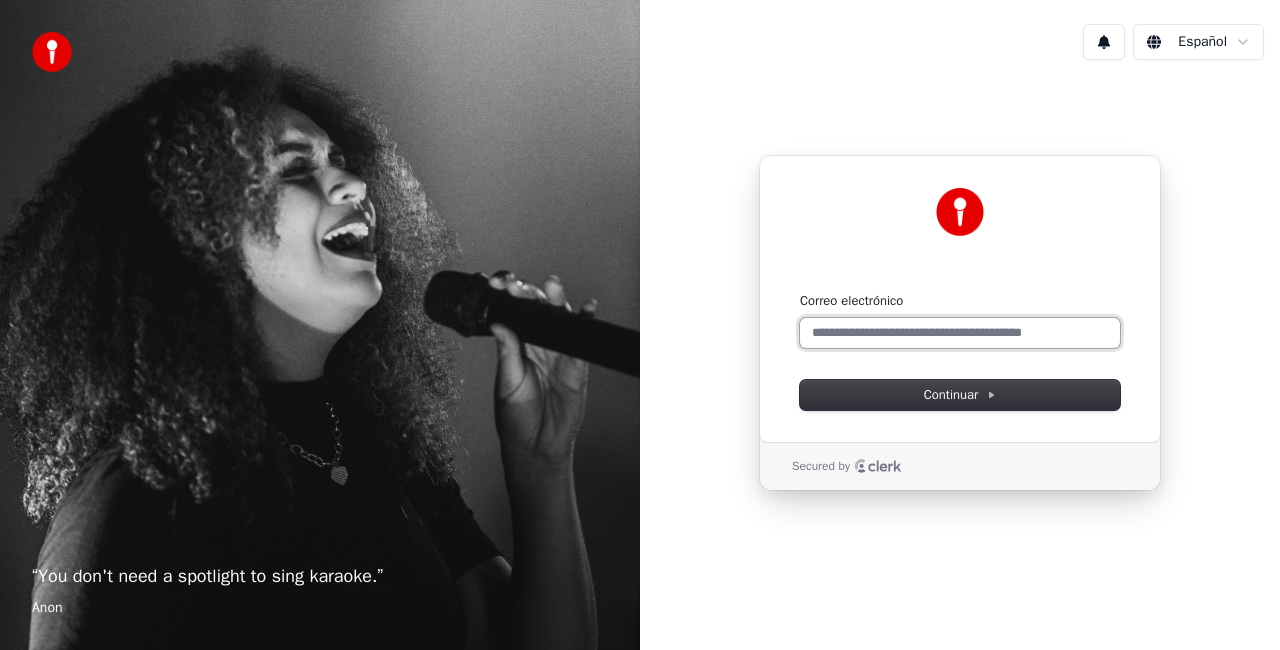 click on "Correo electrónico" at bounding box center [960, 333] 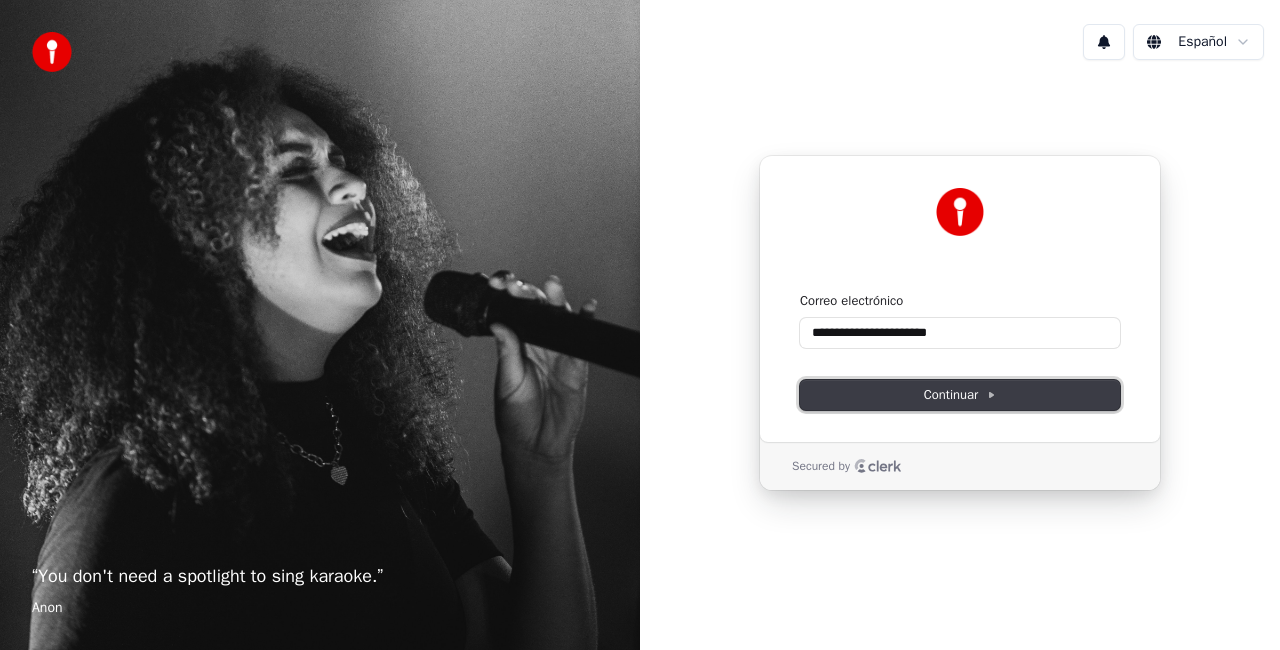 click on "Continuar" at bounding box center [960, 395] 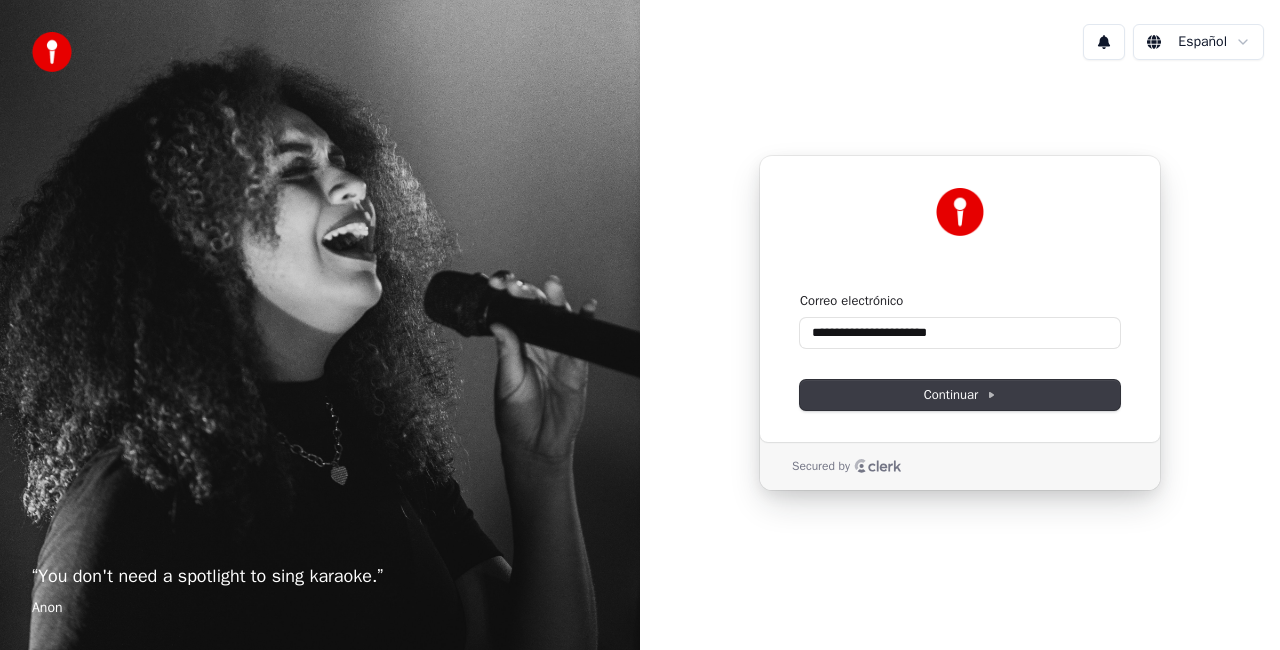 type on "**********" 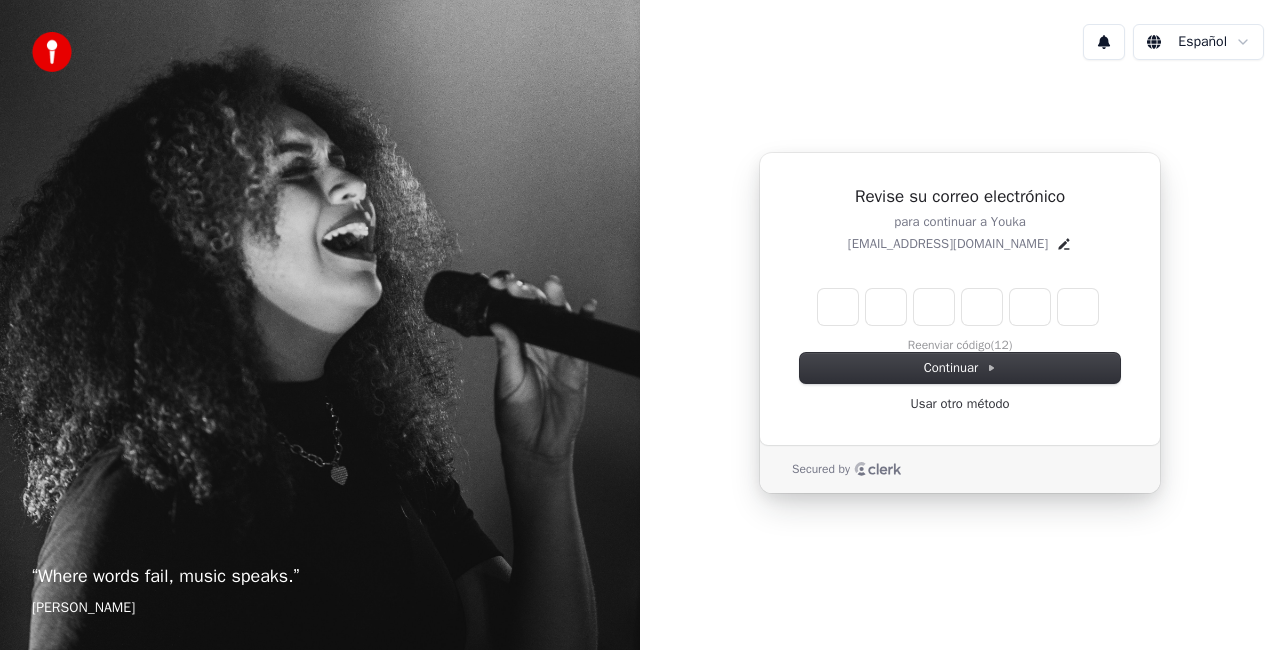 type on "*" 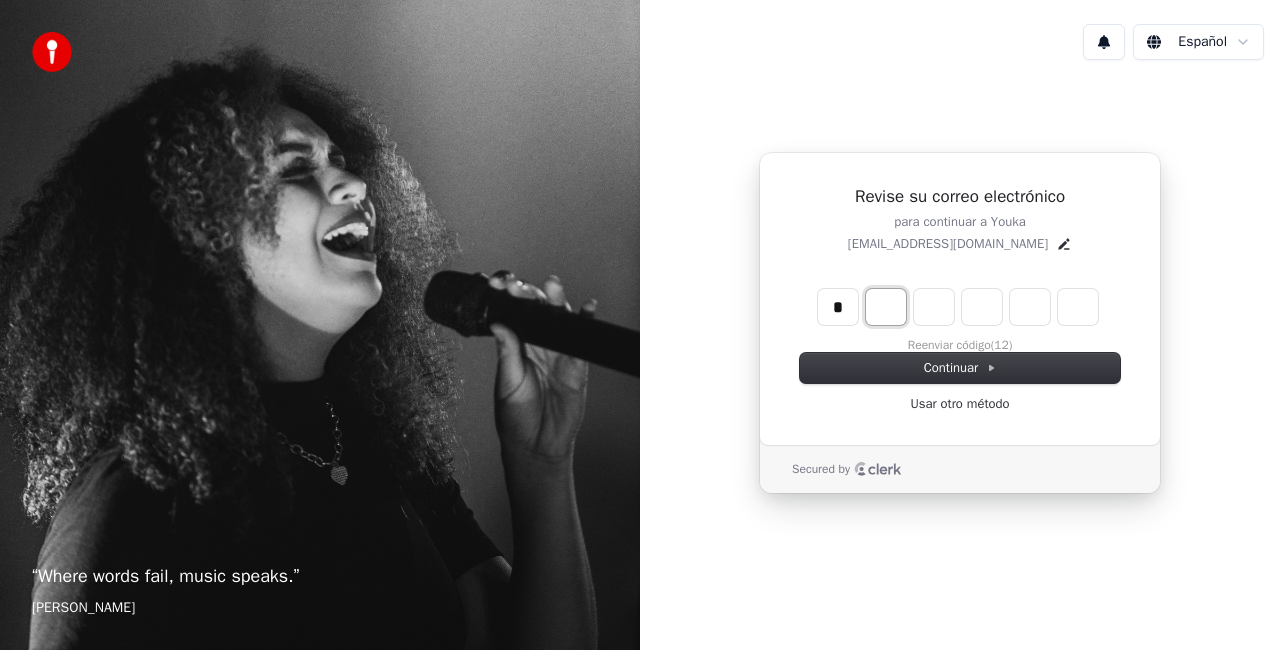 type on "*" 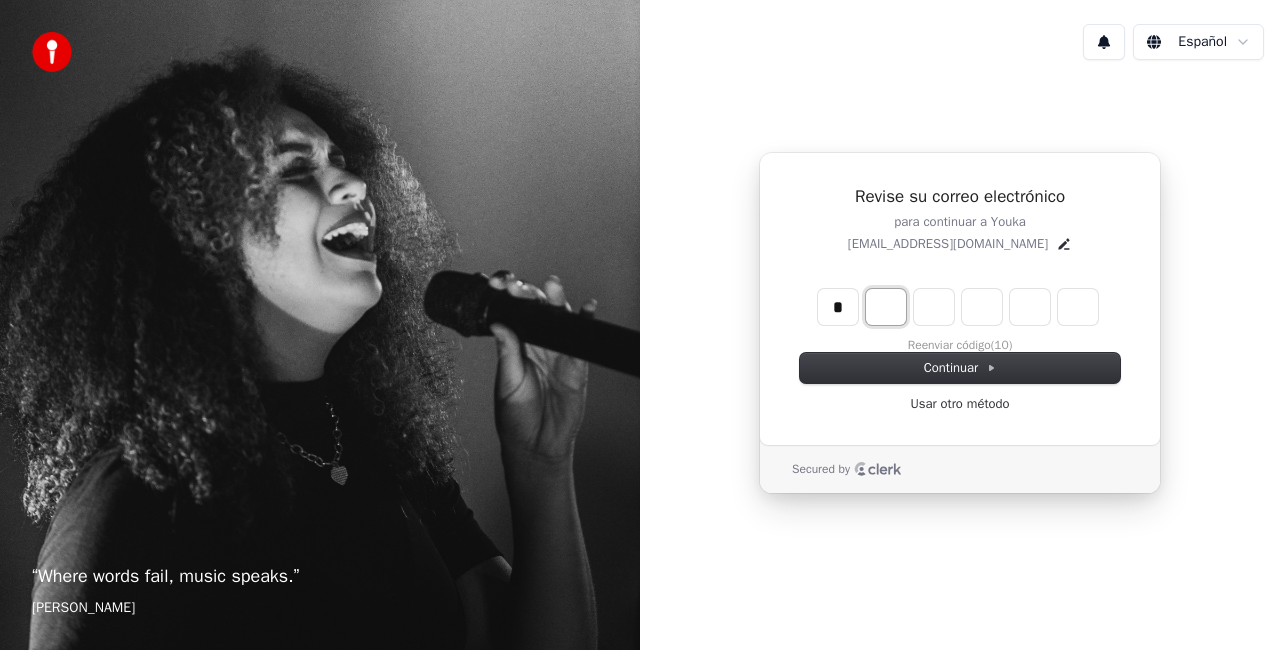 type on "*" 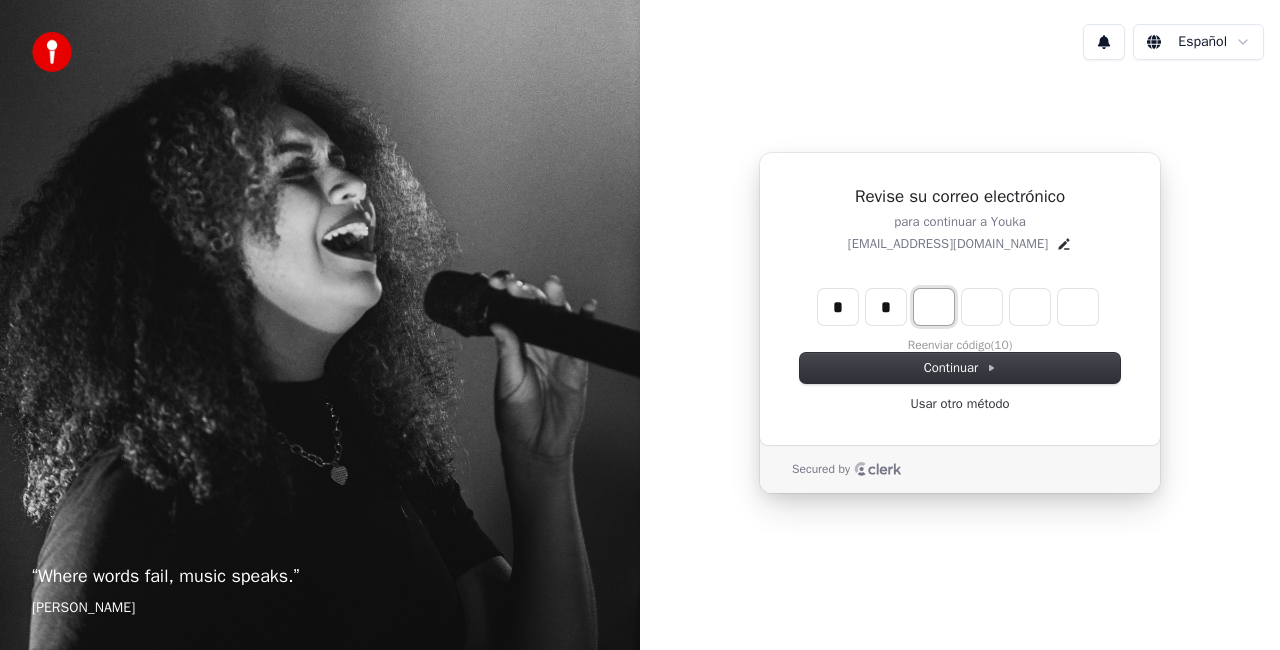 type on "**" 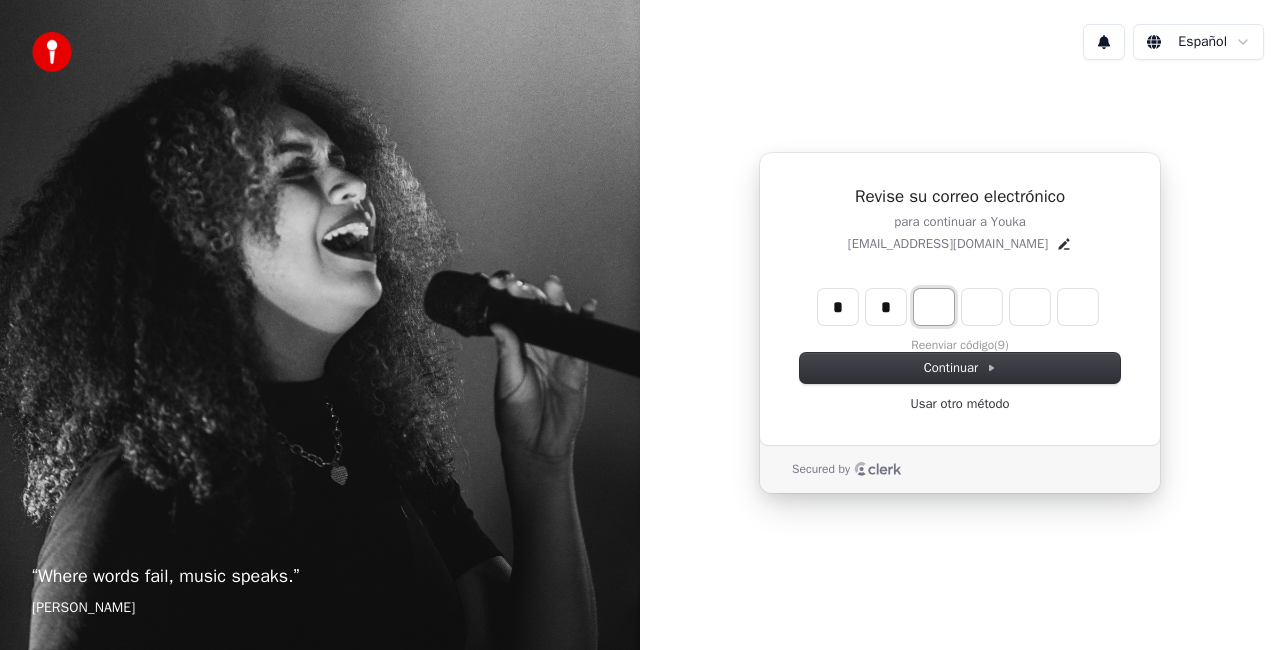 type on "*" 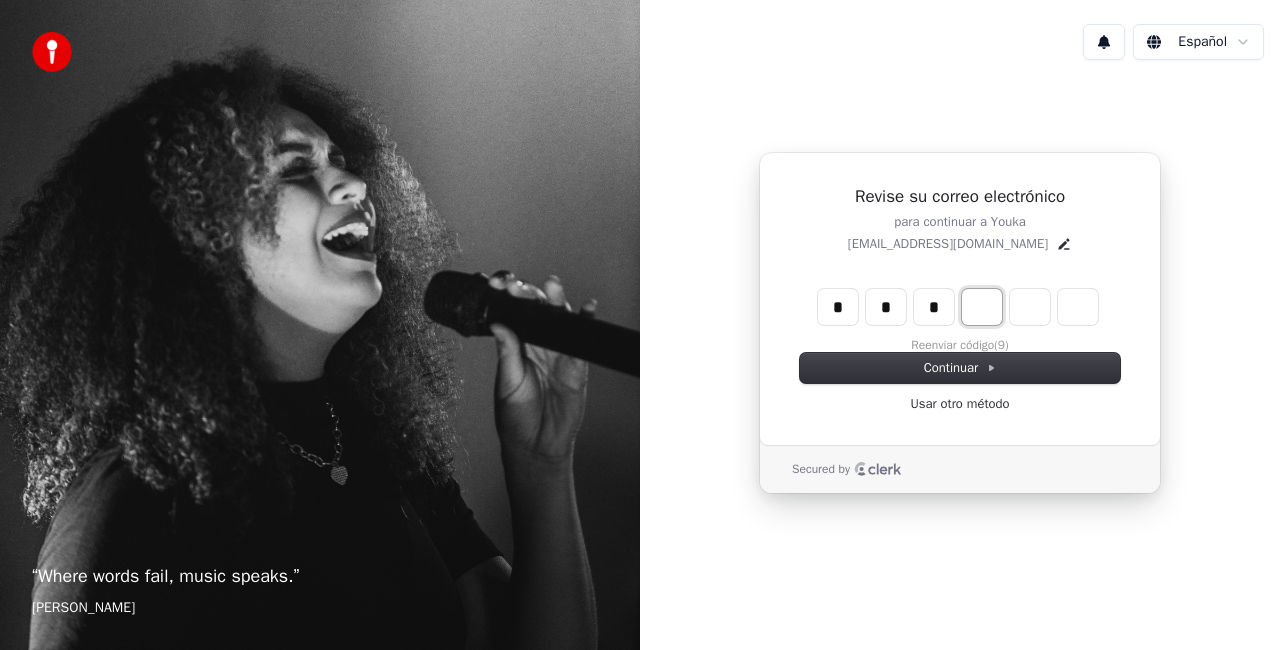 type on "***" 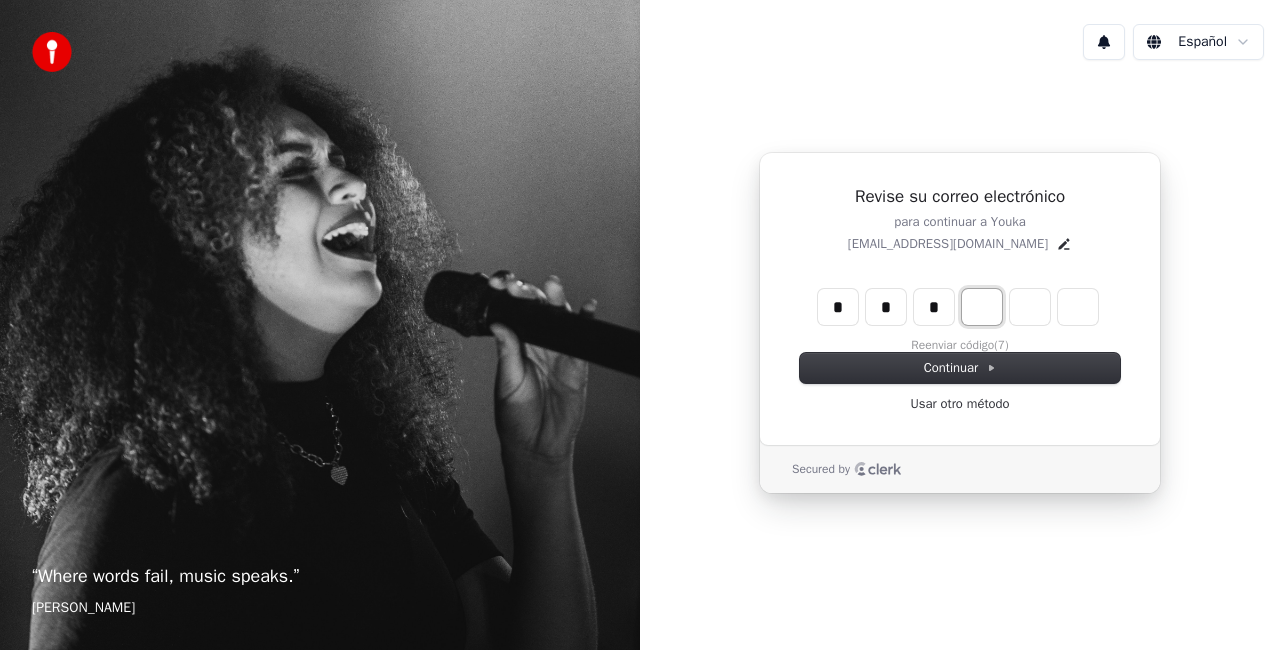 type on "*" 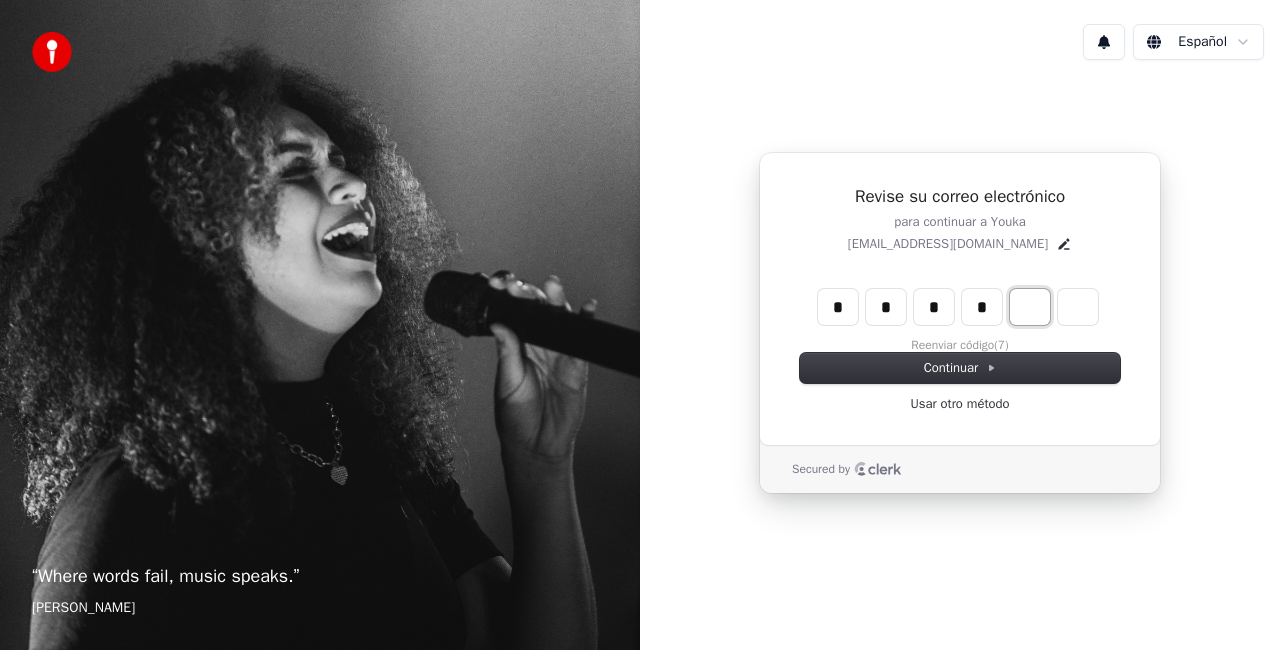 type on "****" 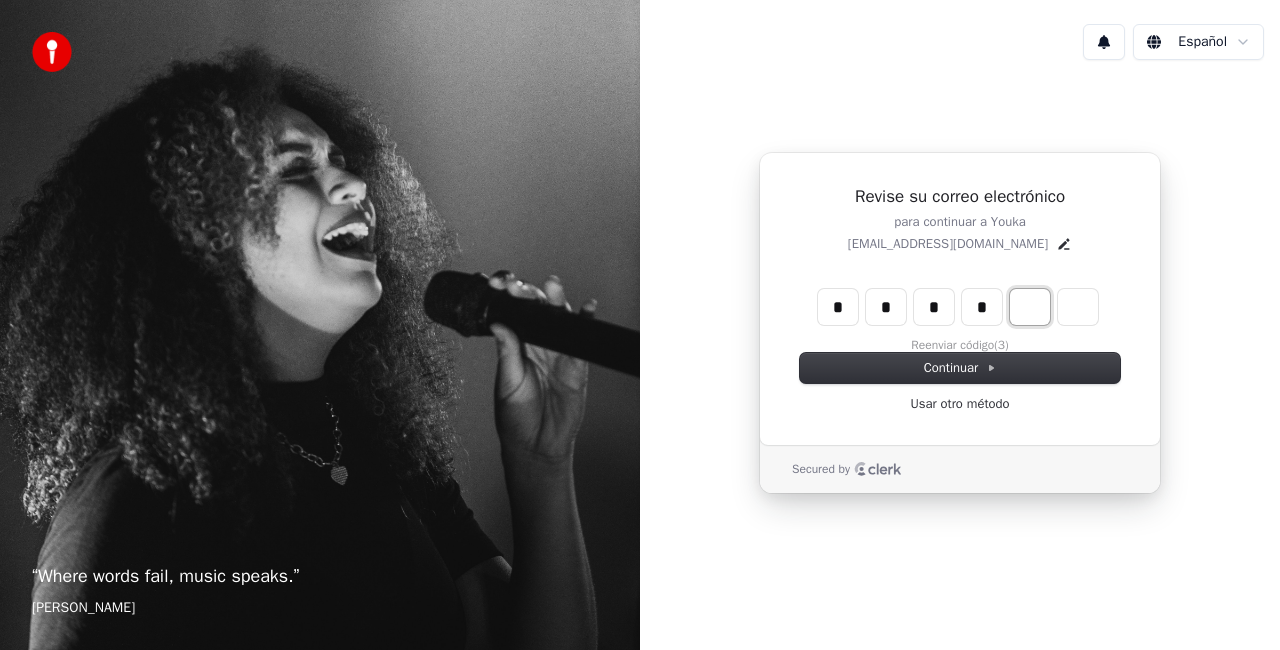 type on "*" 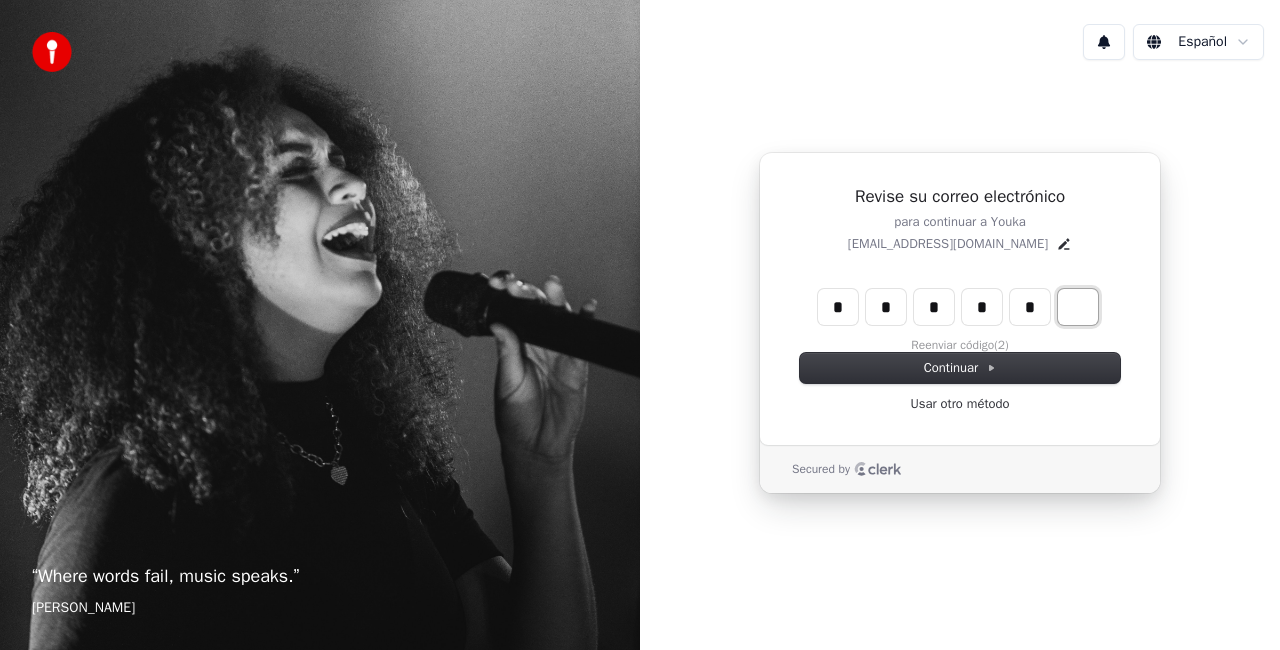 type on "******" 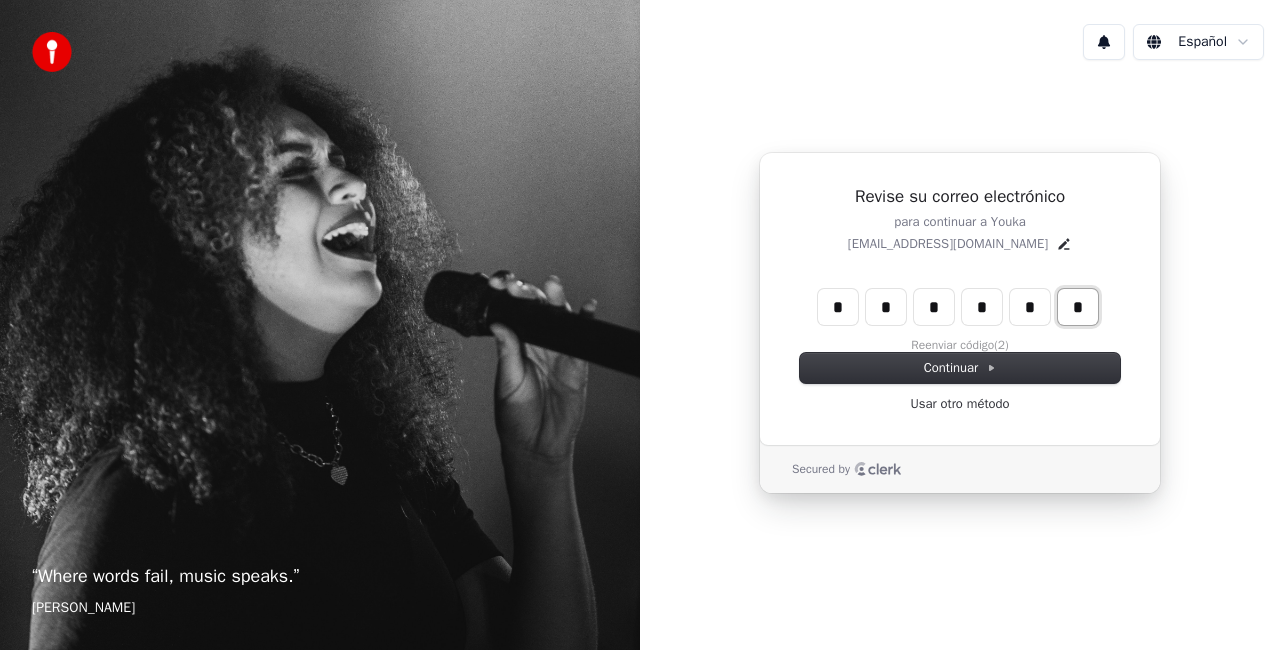 type on "*" 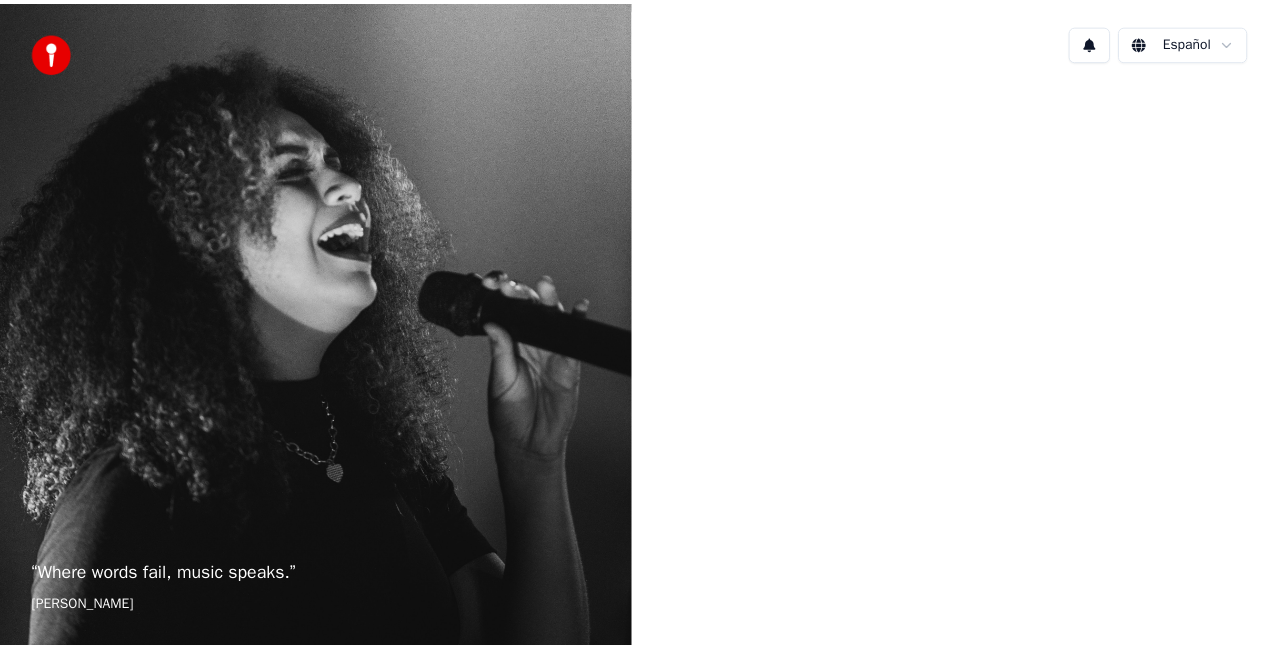 scroll, scrollTop: 0, scrollLeft: 0, axis: both 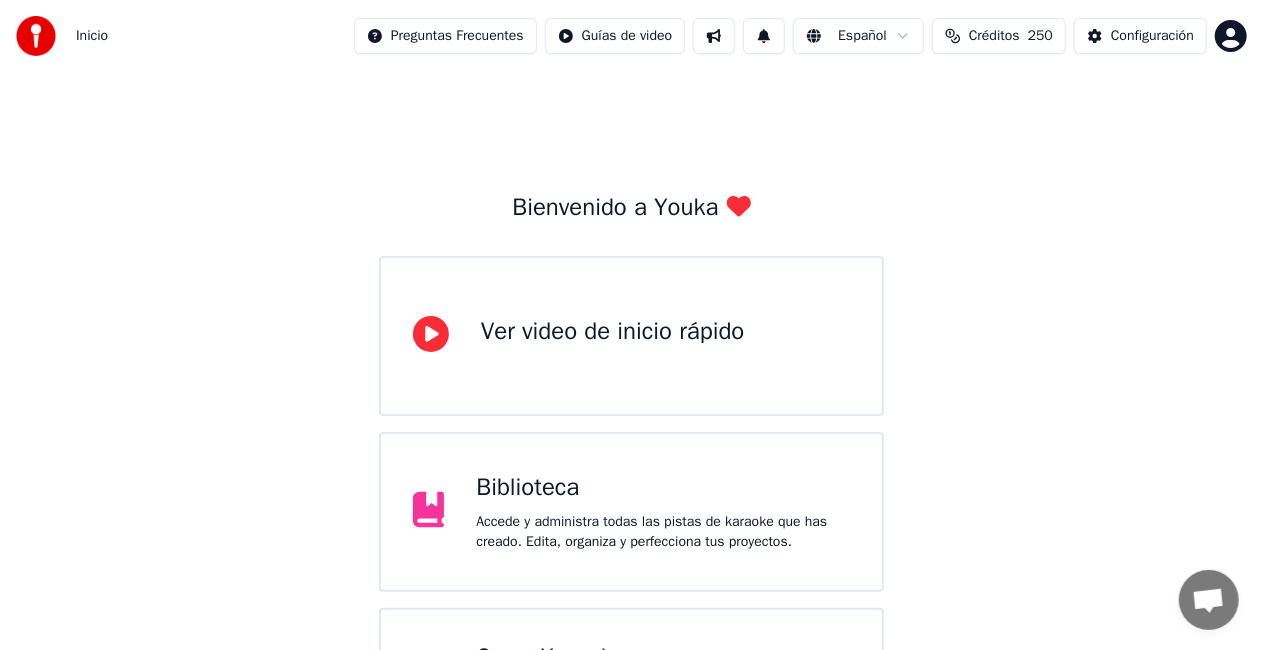 click on "Accede y administra todas las pistas de karaoke que has creado. Edita, organiza y perfecciona tus proyectos." at bounding box center [663, 532] 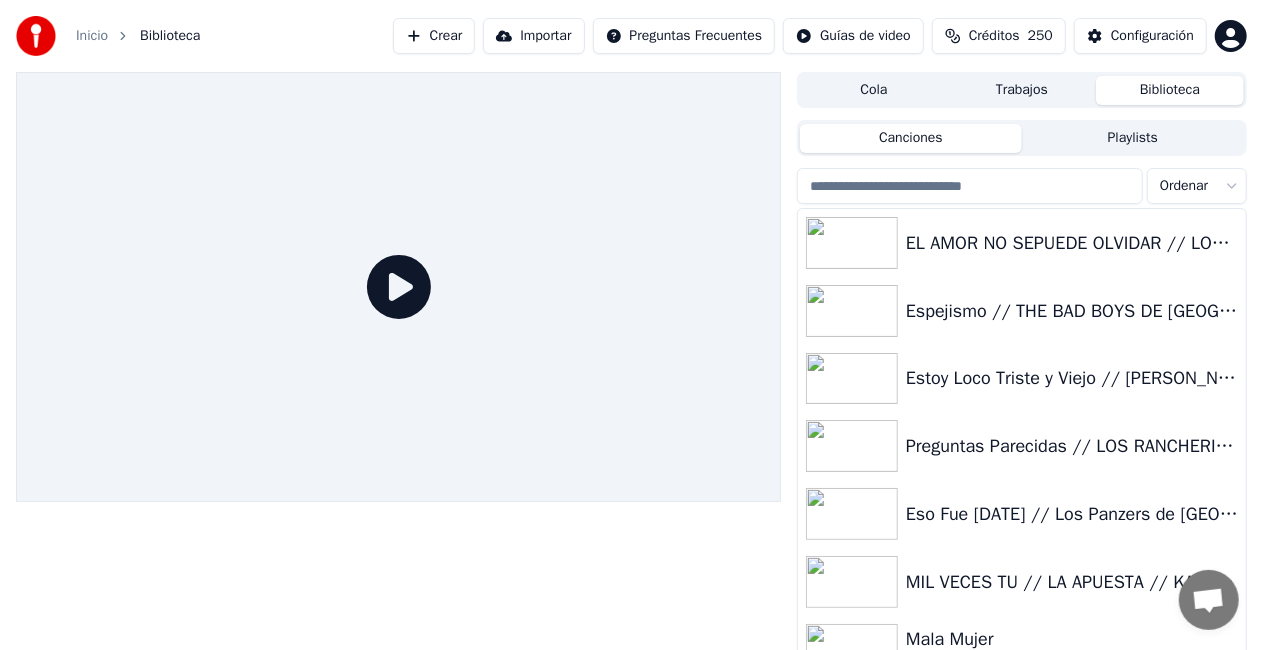 click on "Biblioteca" at bounding box center [1170, 90] 